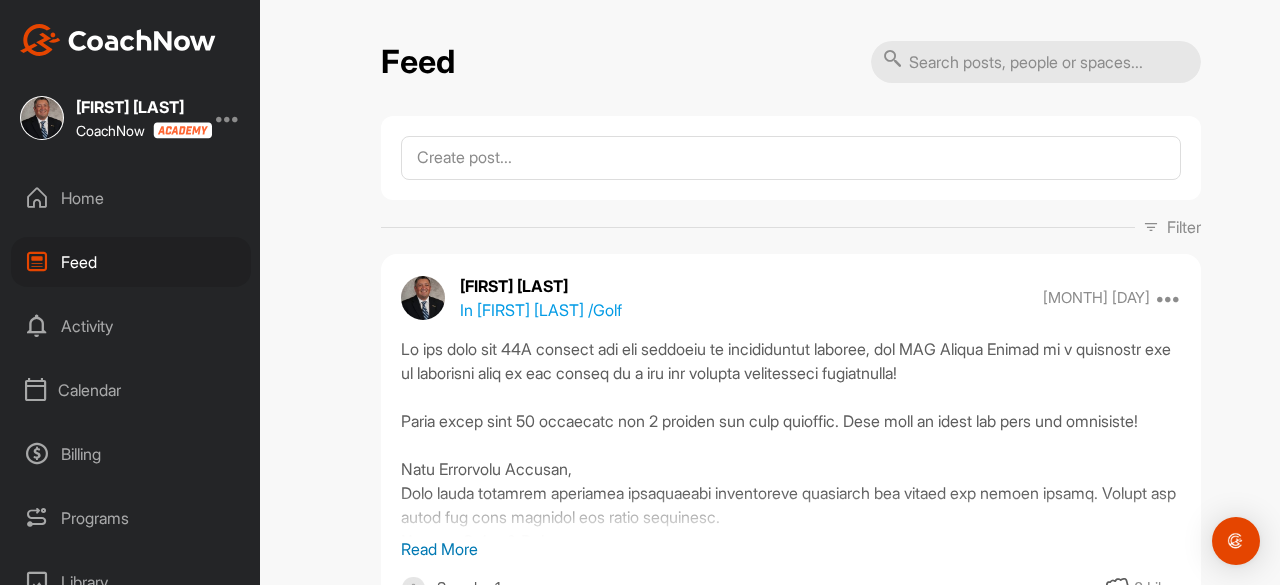 scroll, scrollTop: 0, scrollLeft: 0, axis: both 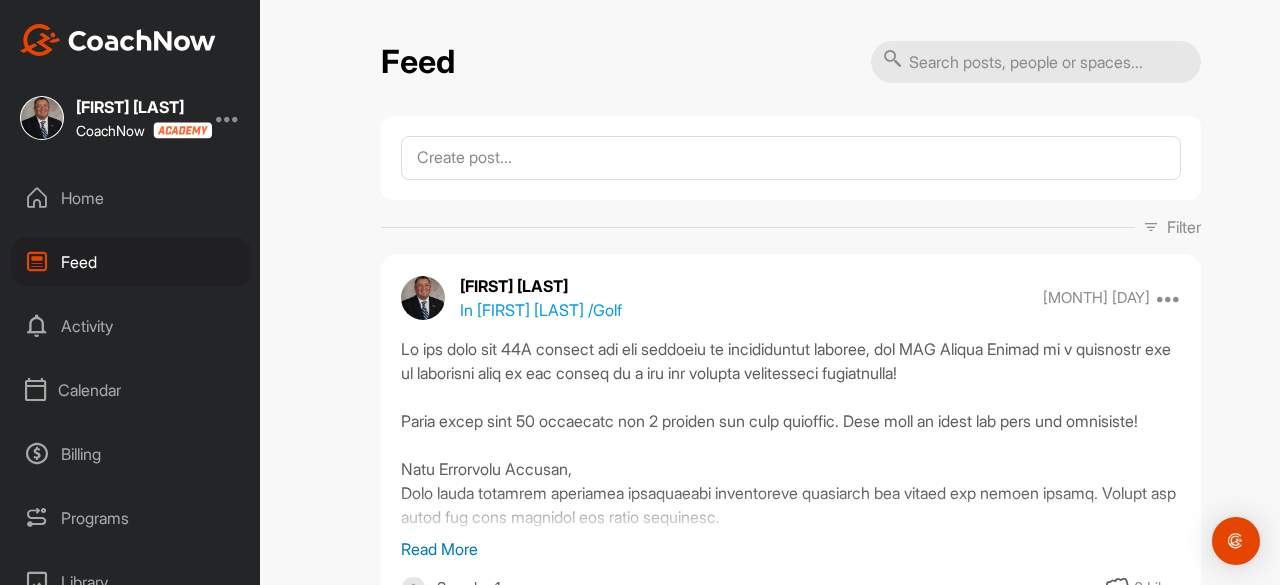 click on "Home" at bounding box center (131, 198) 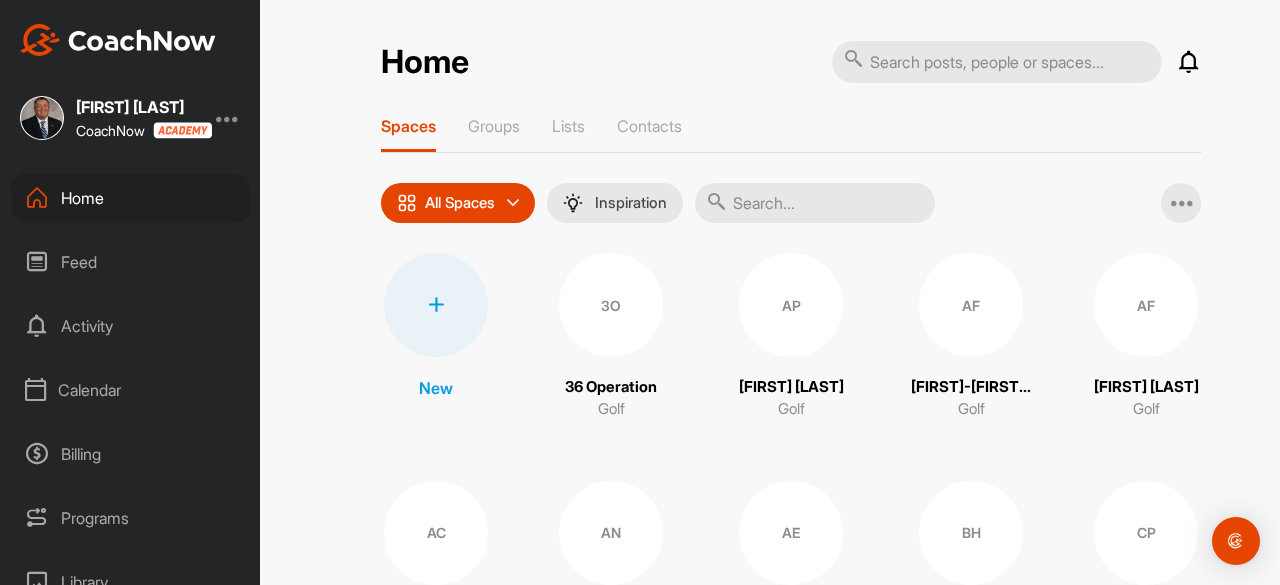click at bounding box center [228, 118] 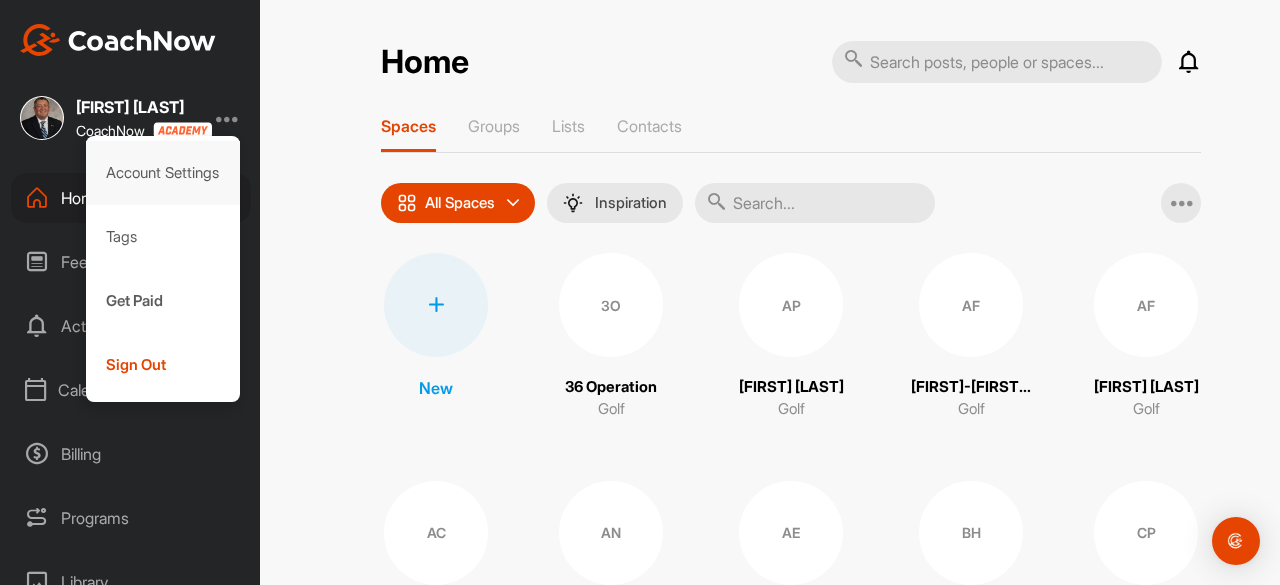 click on "Account Settings" at bounding box center (163, 173) 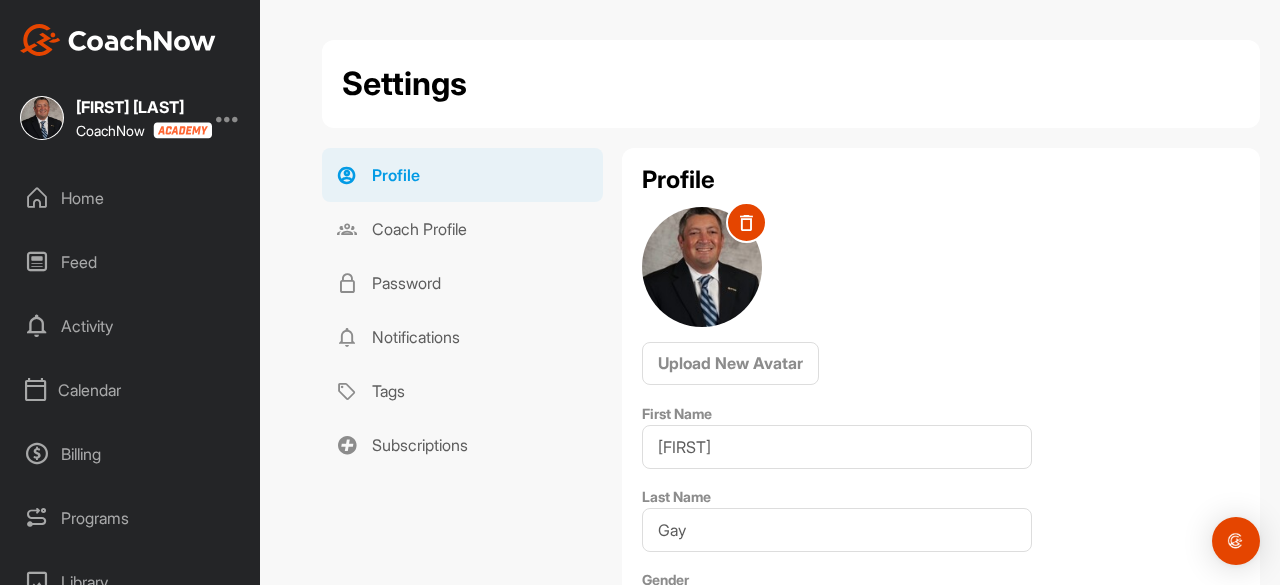 click on "Home" at bounding box center [131, 198] 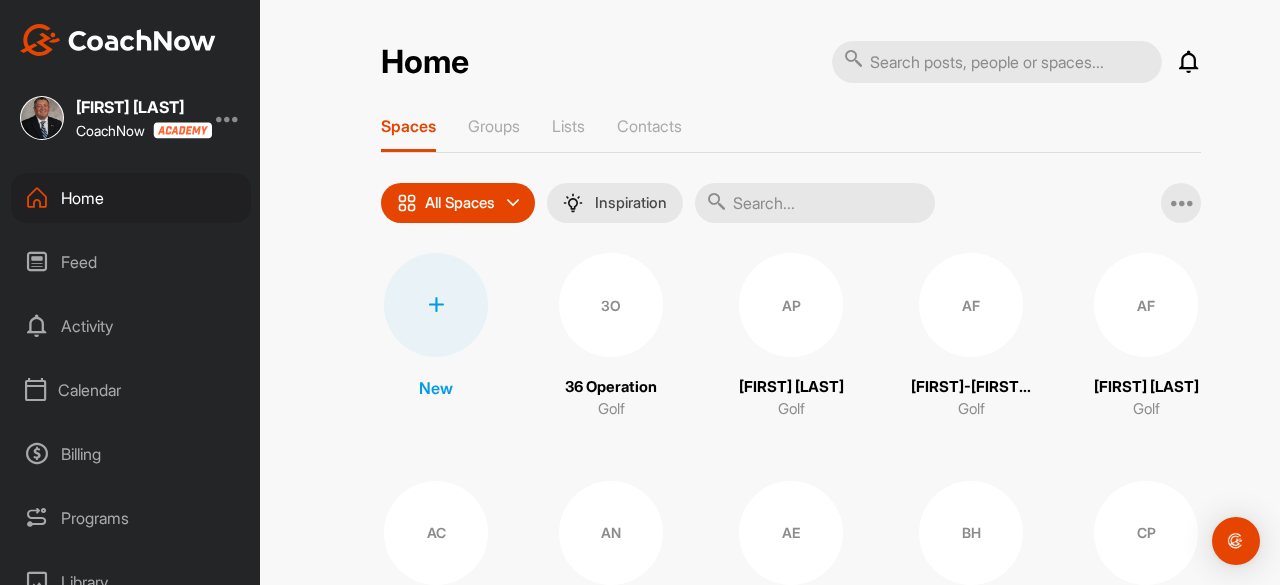 click on "Feed" at bounding box center (131, 262) 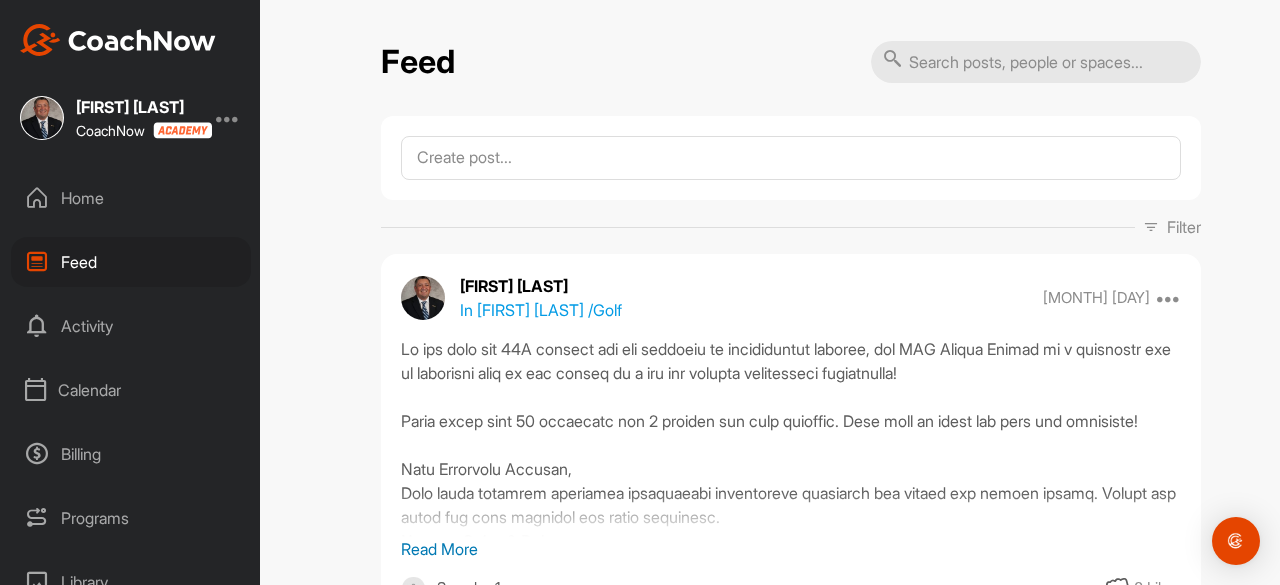 click at bounding box center [228, 118] 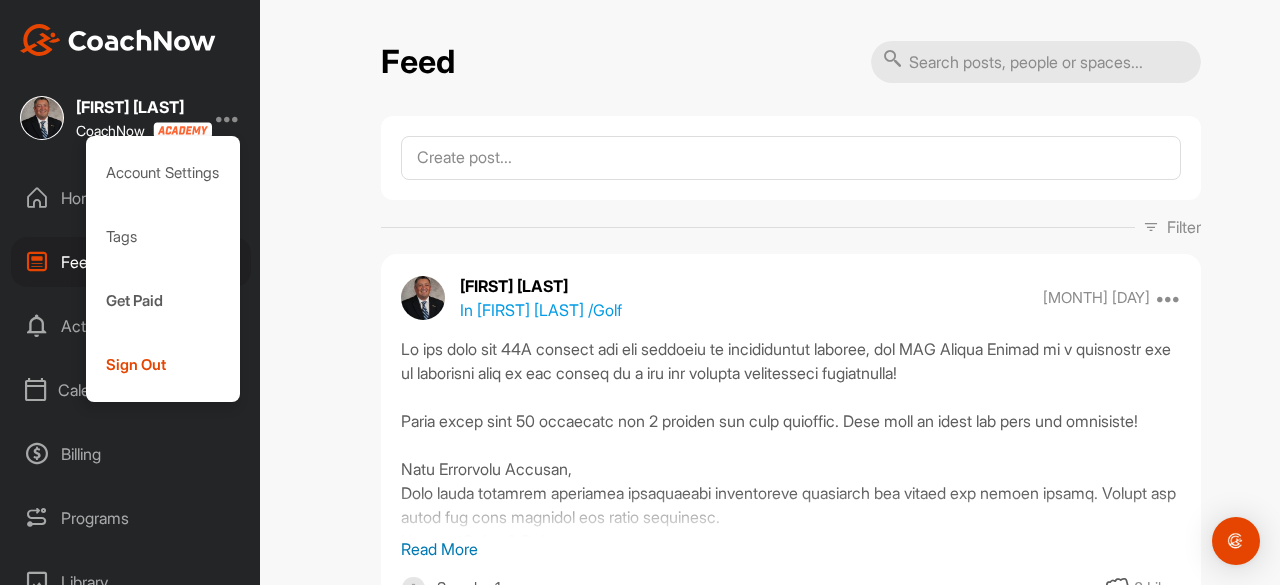 click on "Feed" at bounding box center (131, 262) 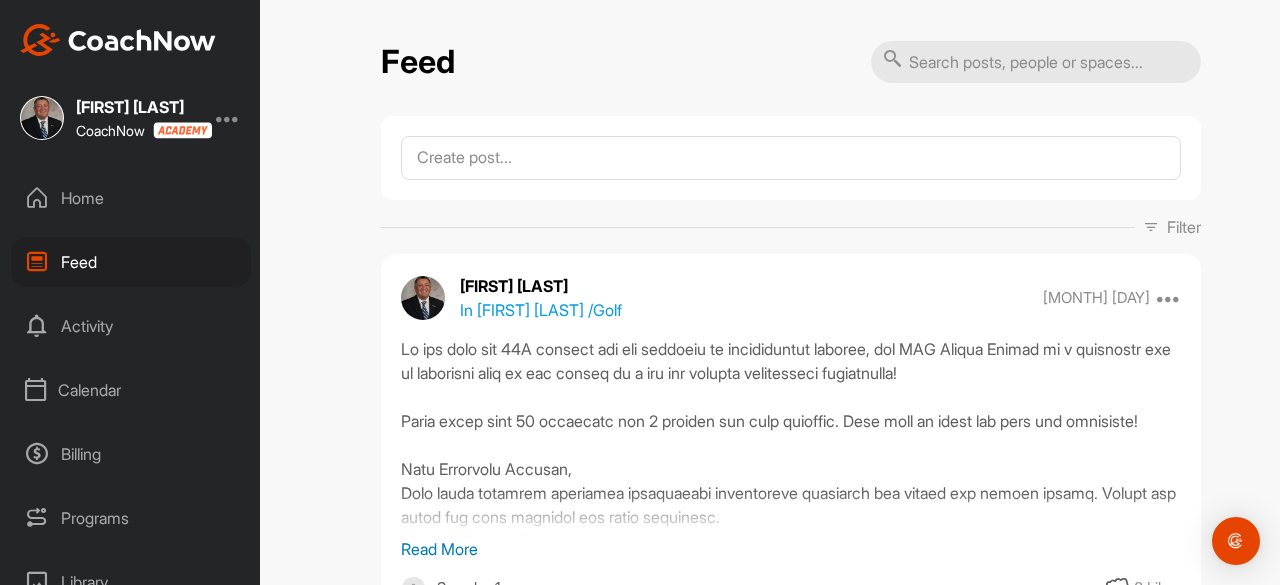 click on "Home" at bounding box center (131, 198) 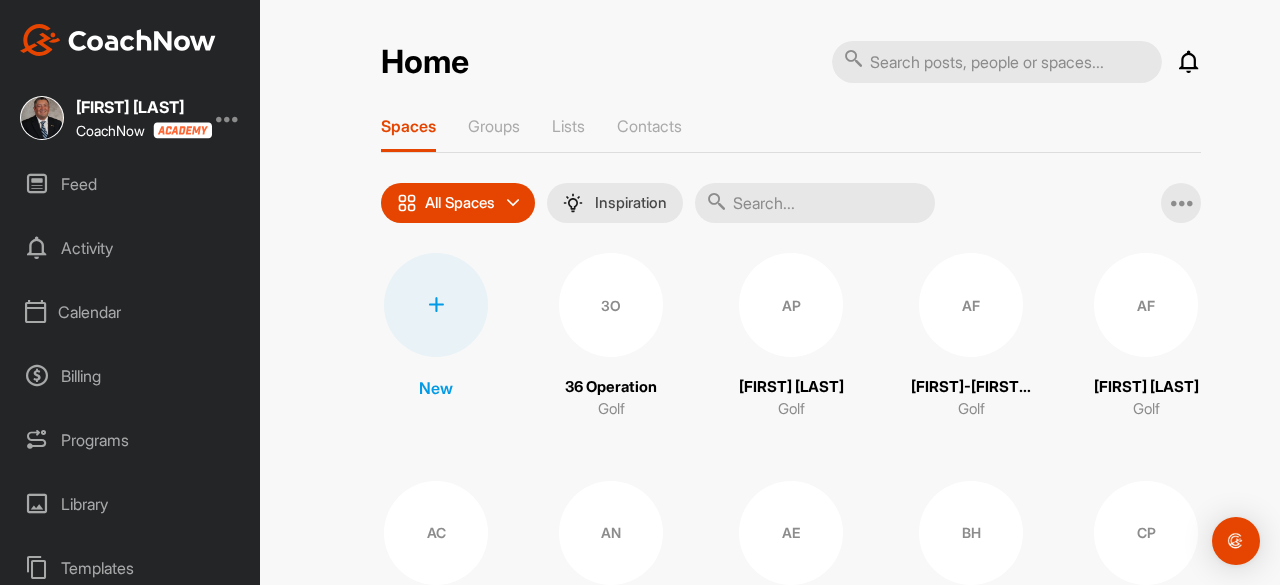 scroll, scrollTop: 0, scrollLeft: 0, axis: both 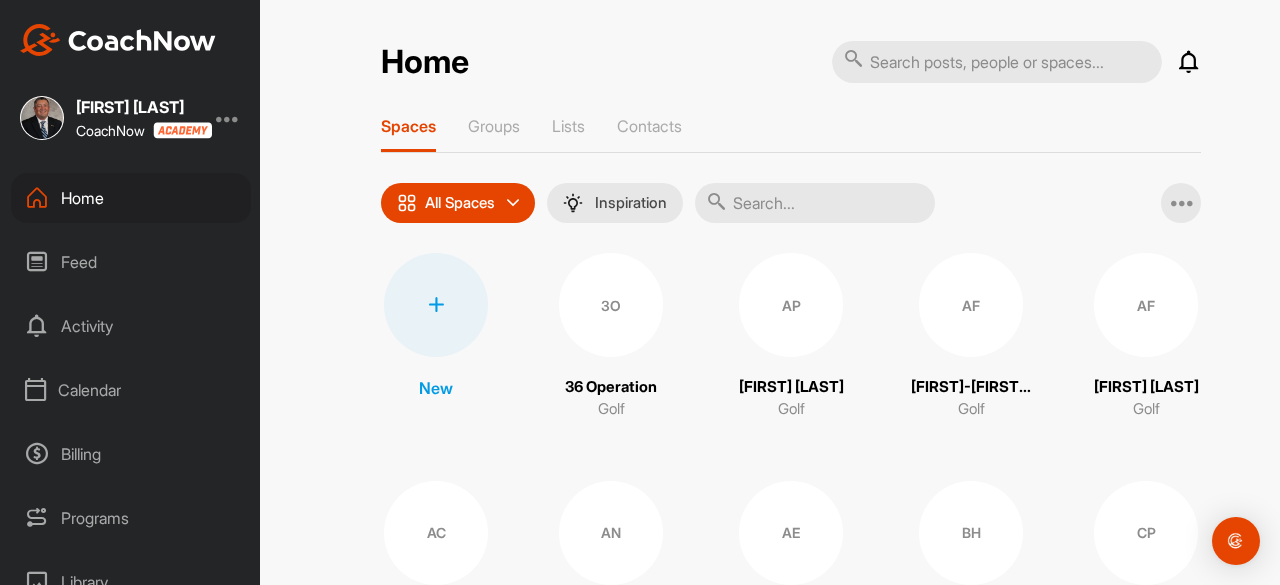click on "Feed" at bounding box center [131, 262] 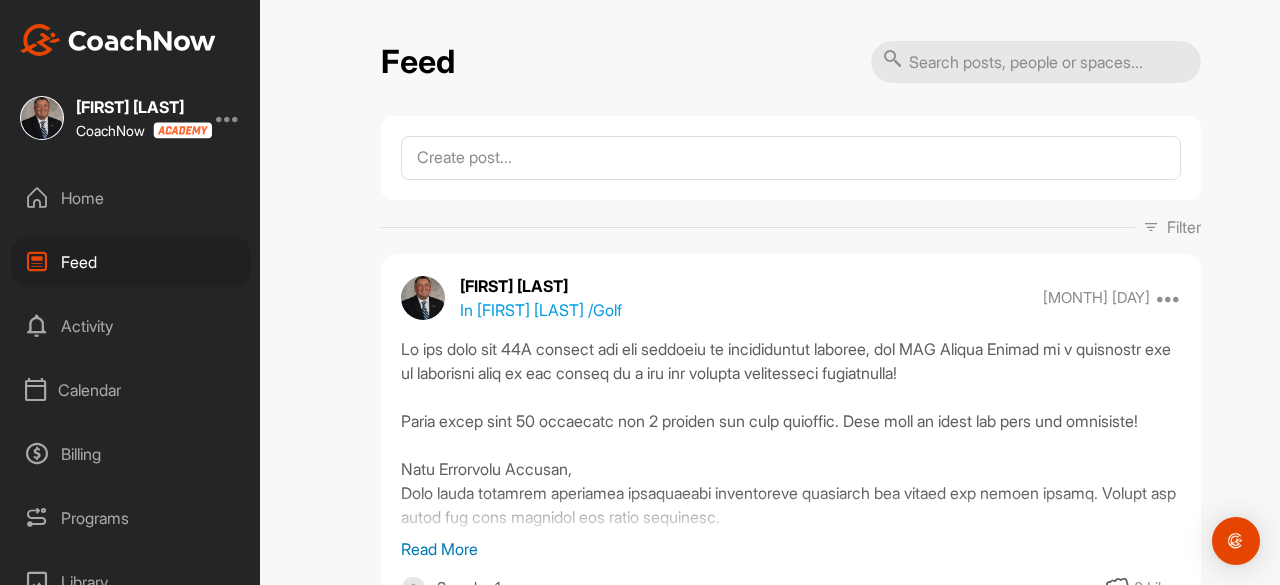 click on "Activity" at bounding box center (131, 326) 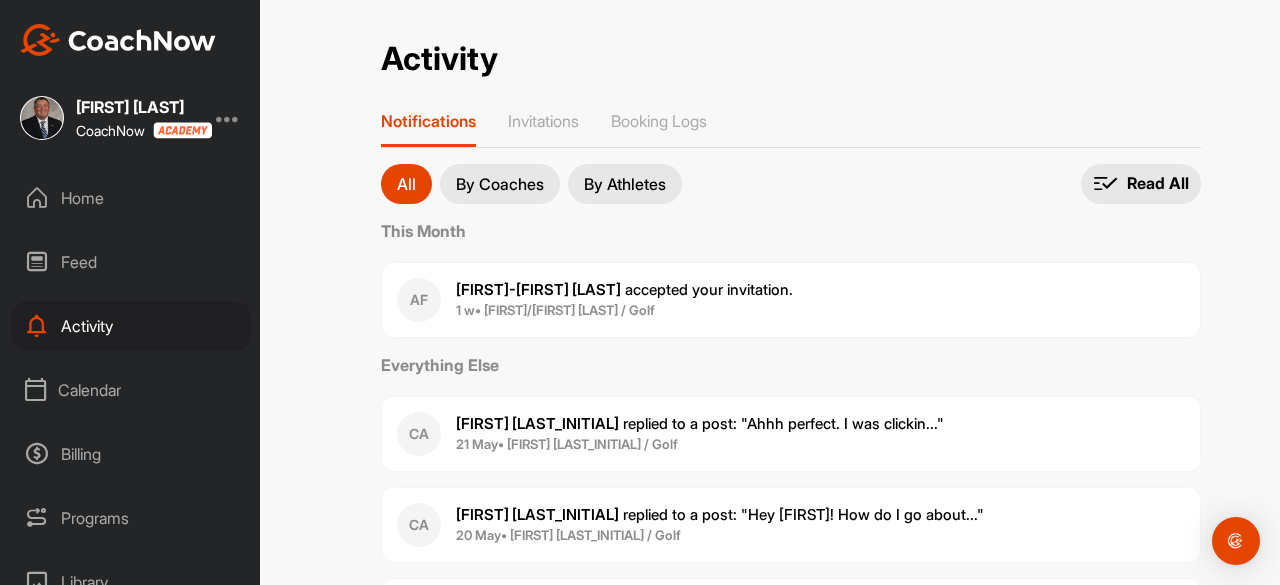 click on "By Coaches" at bounding box center [500, 184] 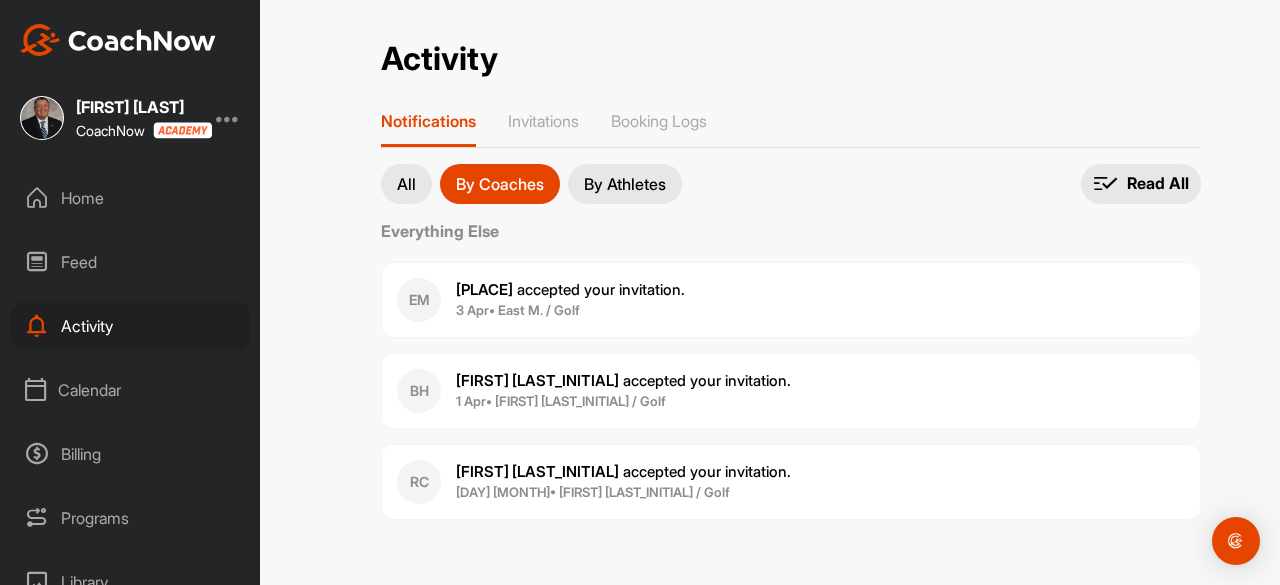 click on "Home" at bounding box center (131, 198) 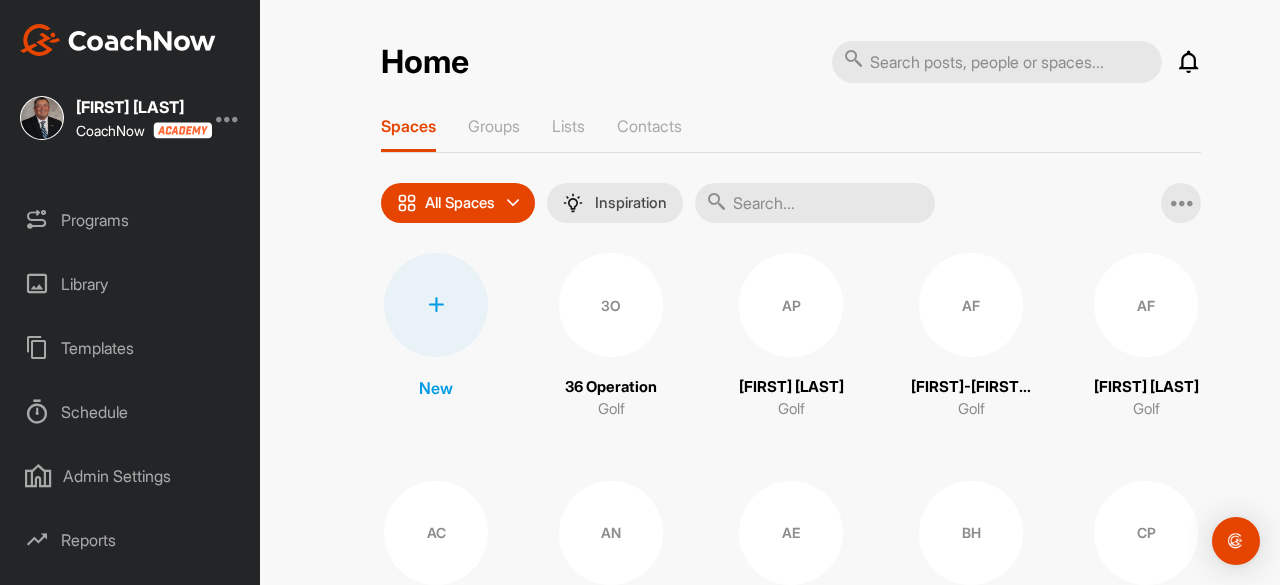 scroll, scrollTop: 356, scrollLeft: 0, axis: vertical 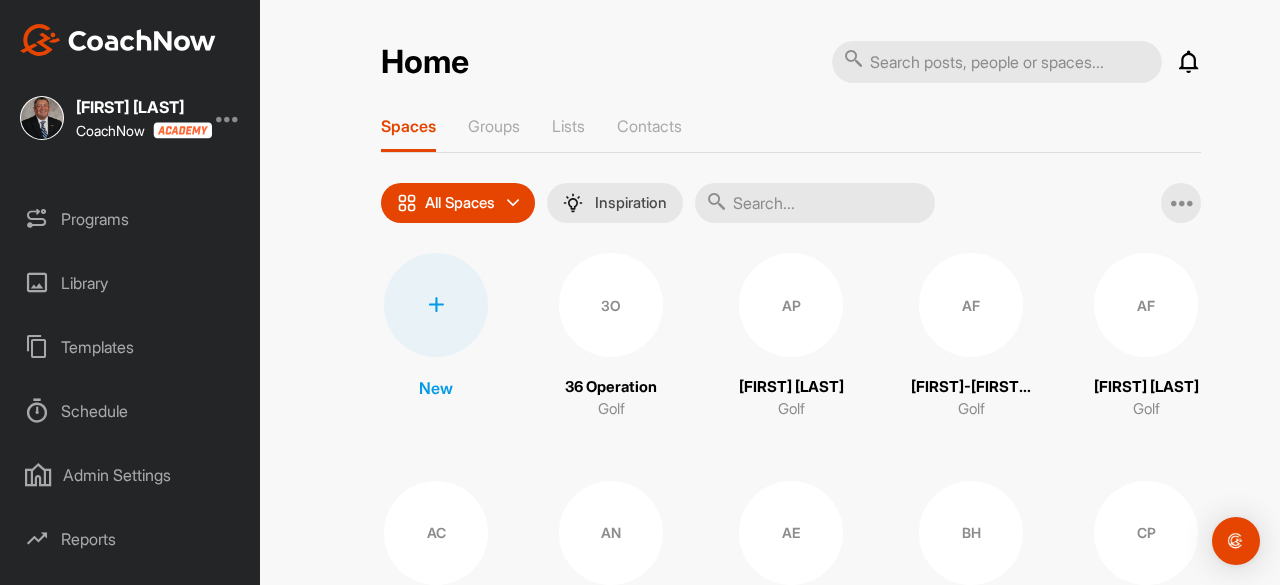 click on "Schedule" at bounding box center (131, 411) 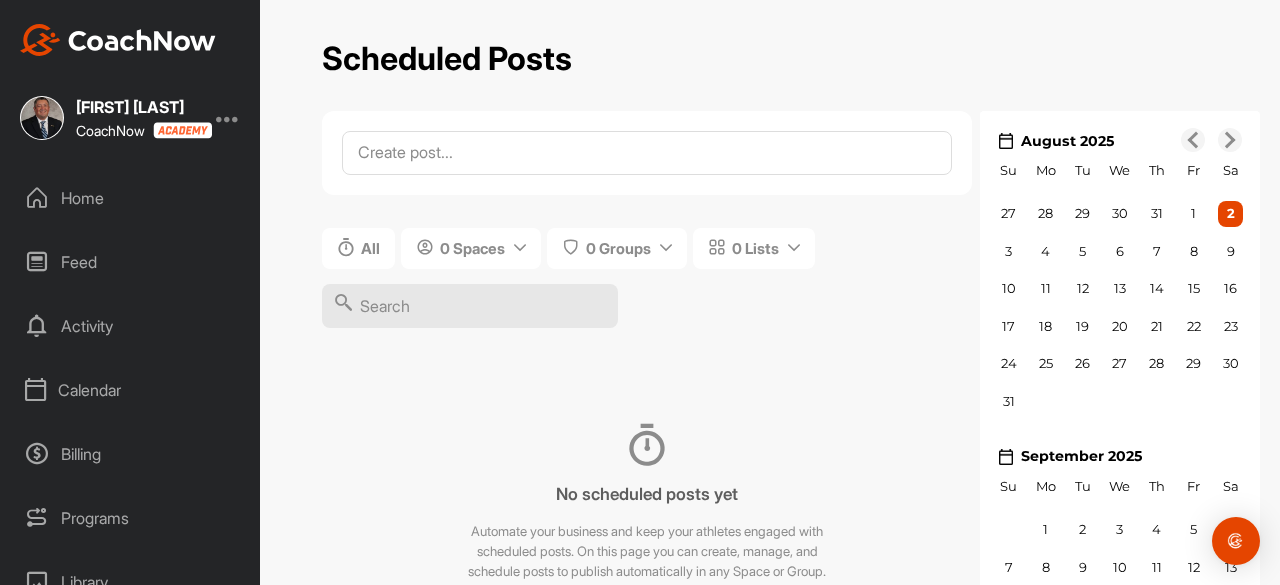 click on "Calendar" at bounding box center (131, 390) 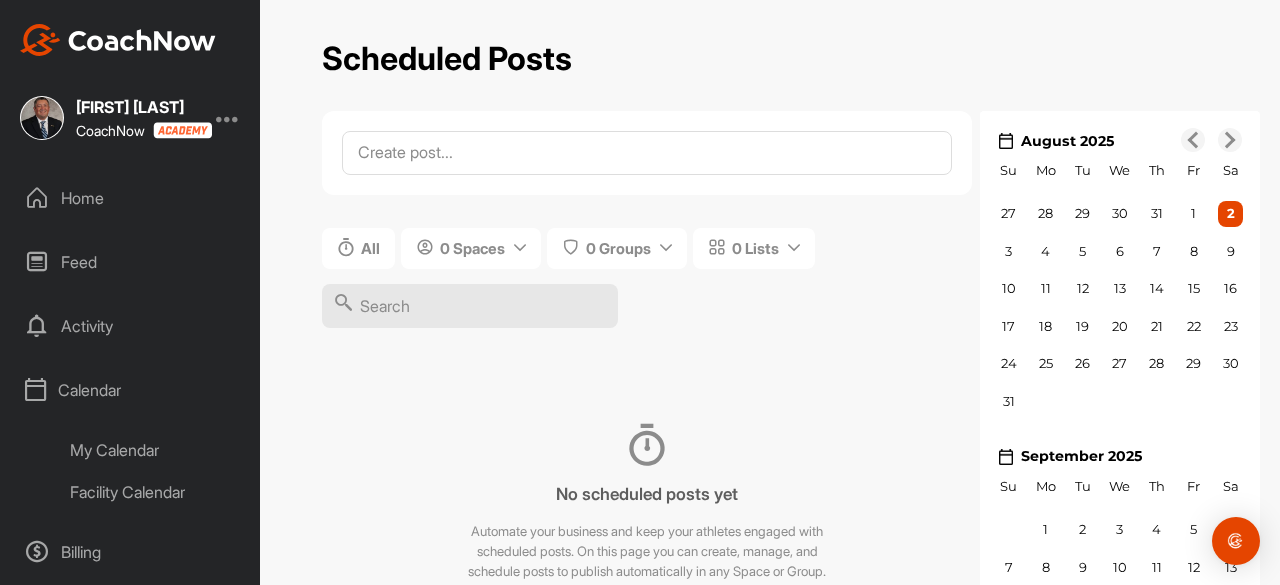 click on "Facility Calendar" at bounding box center [153, 492] 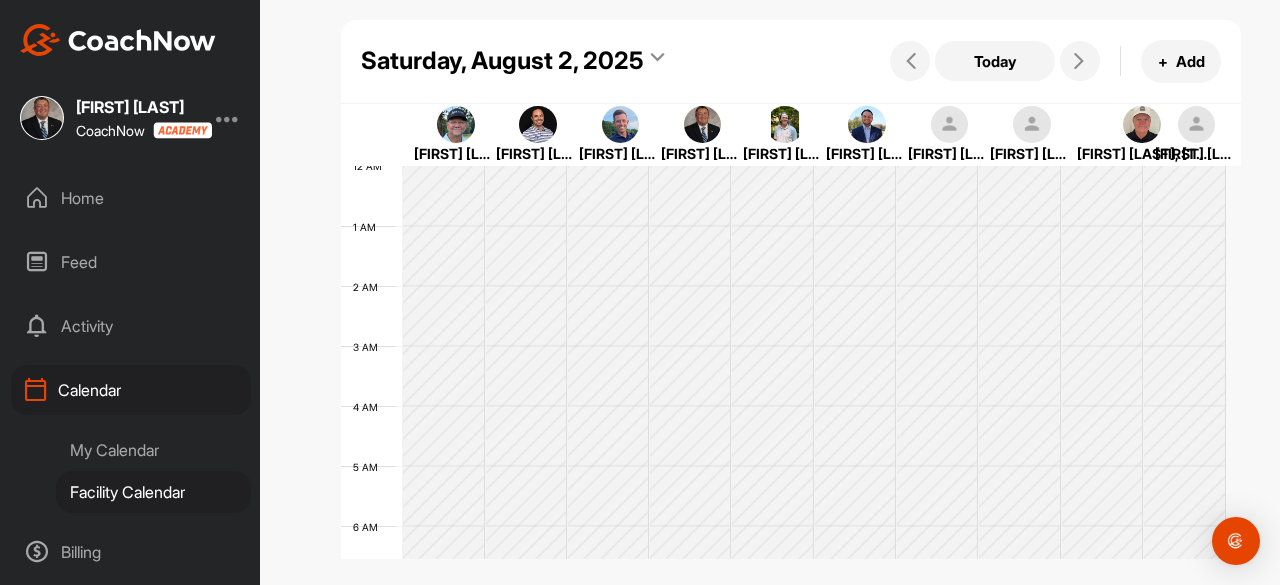 scroll, scrollTop: 347, scrollLeft: 0, axis: vertical 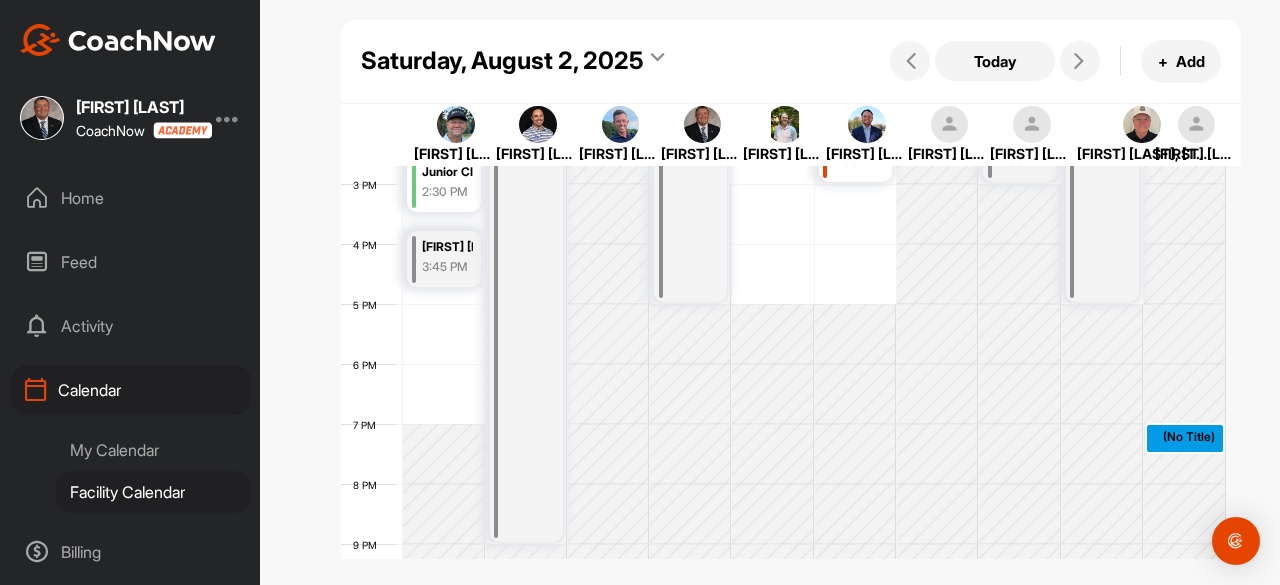 drag, startPoint x: 1220, startPoint y: 445, endPoint x: 1219, endPoint y: 425, distance: 20.024984 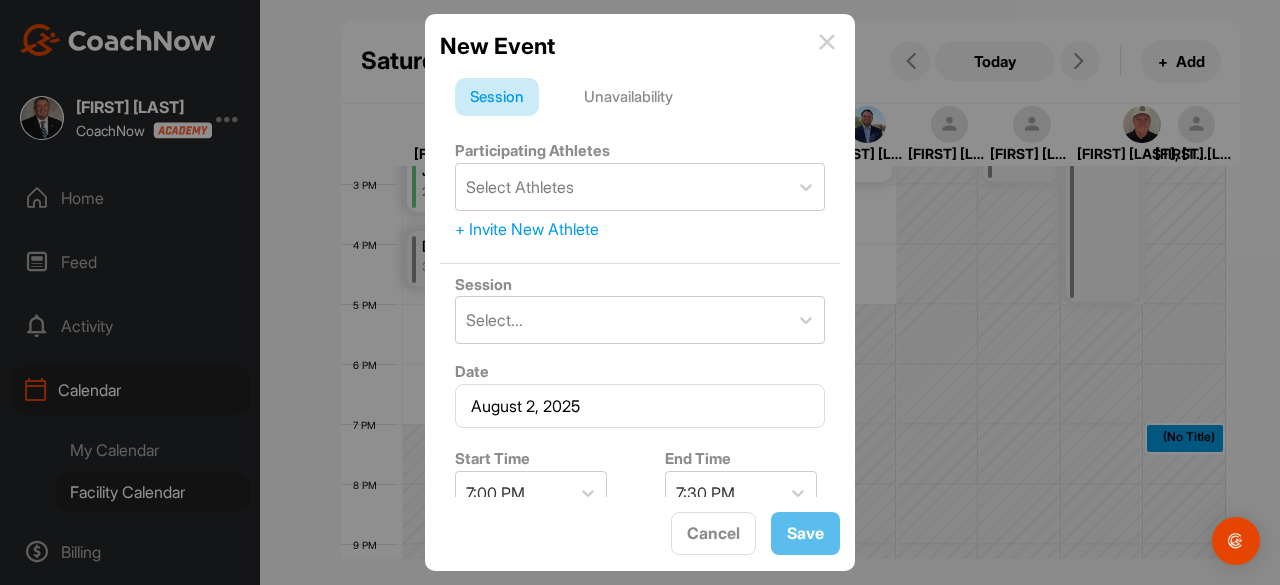 click at bounding box center [827, 42] 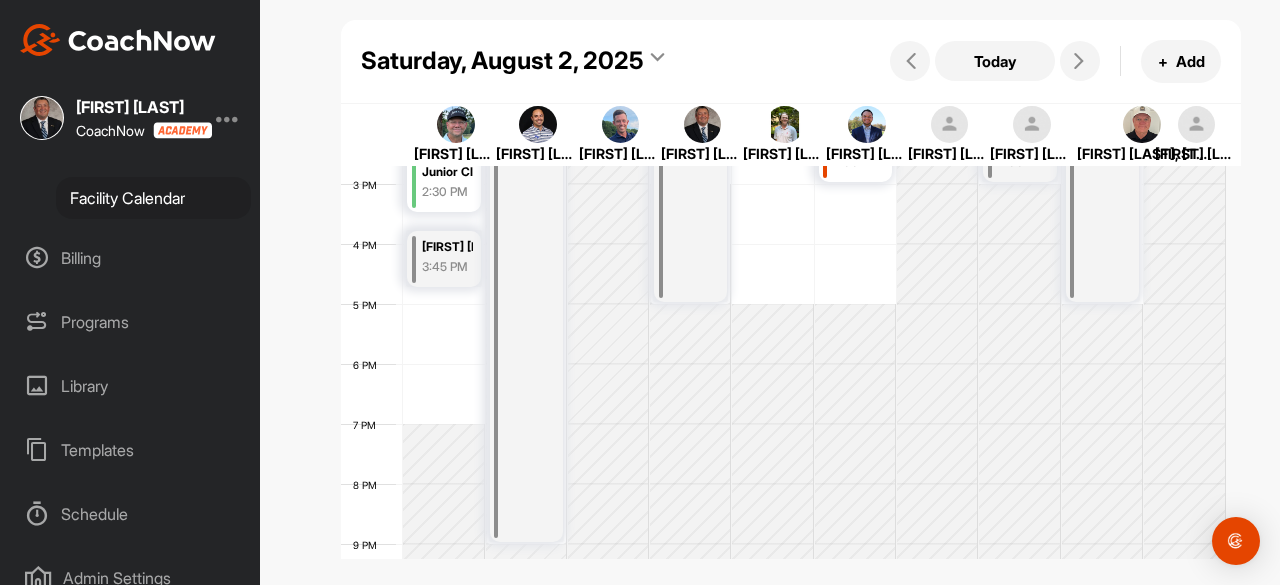 scroll, scrollTop: 322, scrollLeft: 0, axis: vertical 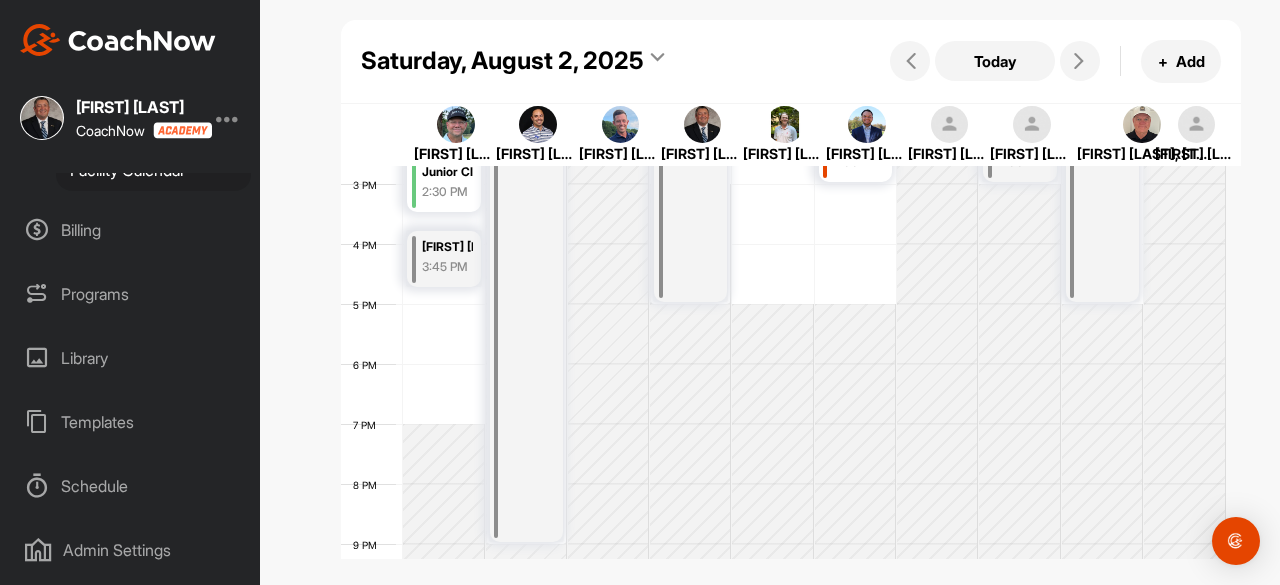click on "Templates" at bounding box center [131, 422] 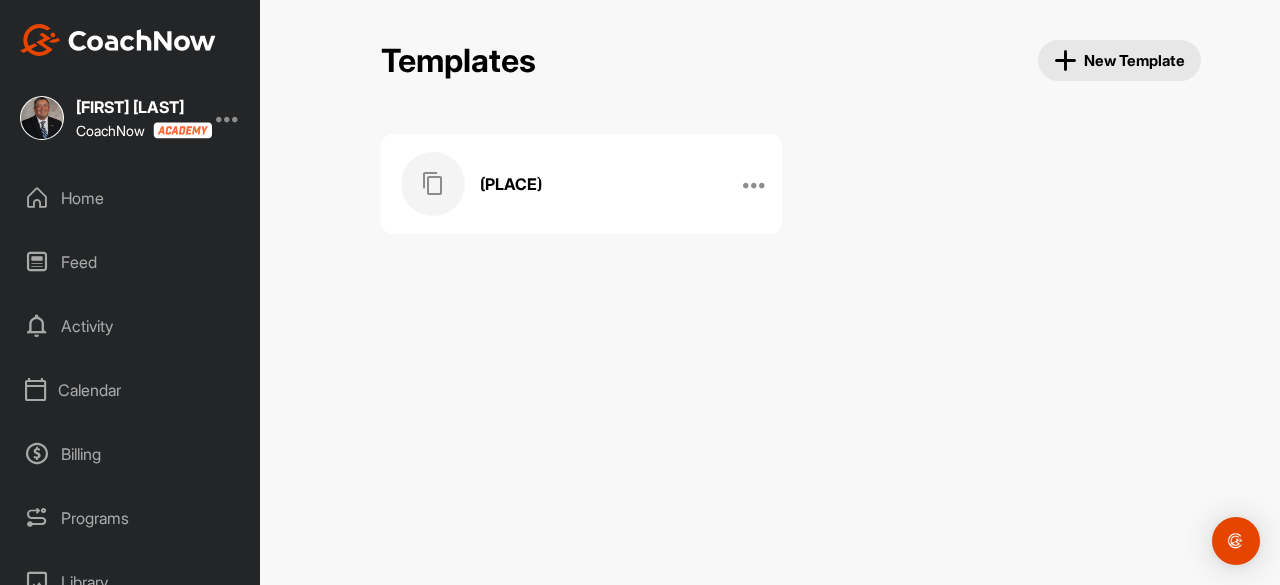 click on "Activity" at bounding box center [131, 326] 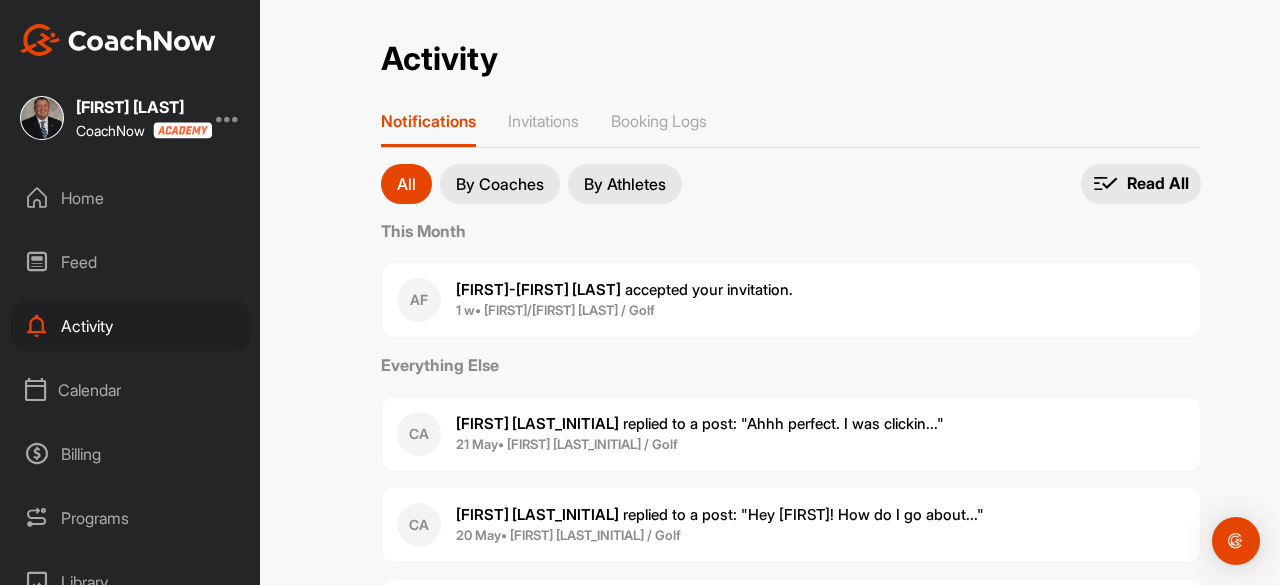 click on "Feed" at bounding box center [131, 262] 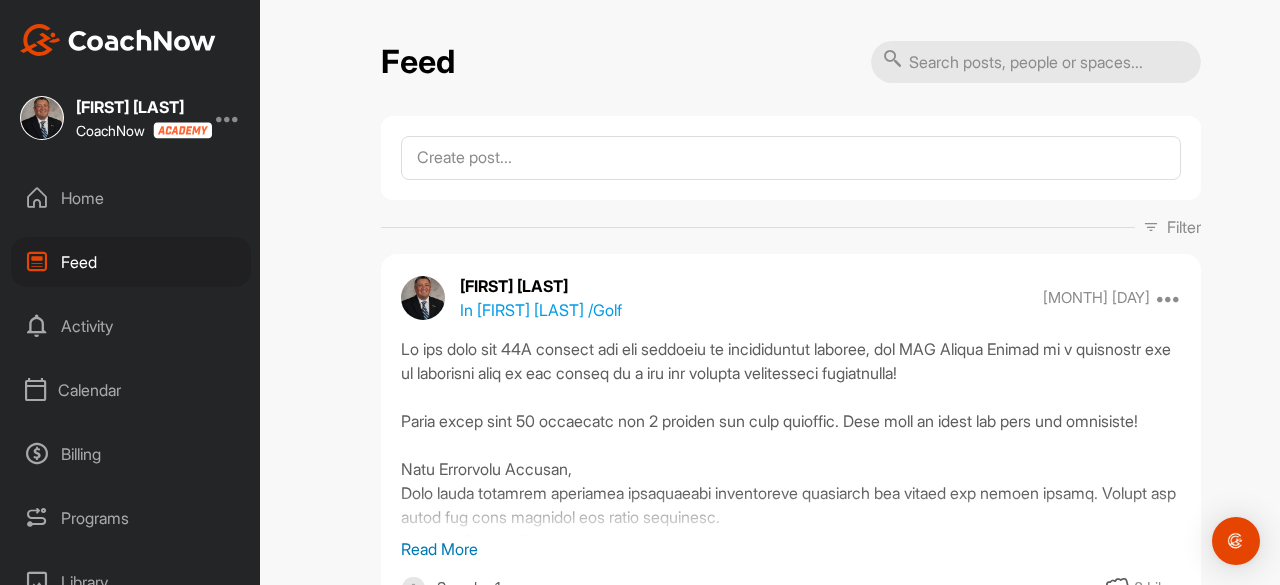 click on "Home" at bounding box center (131, 198) 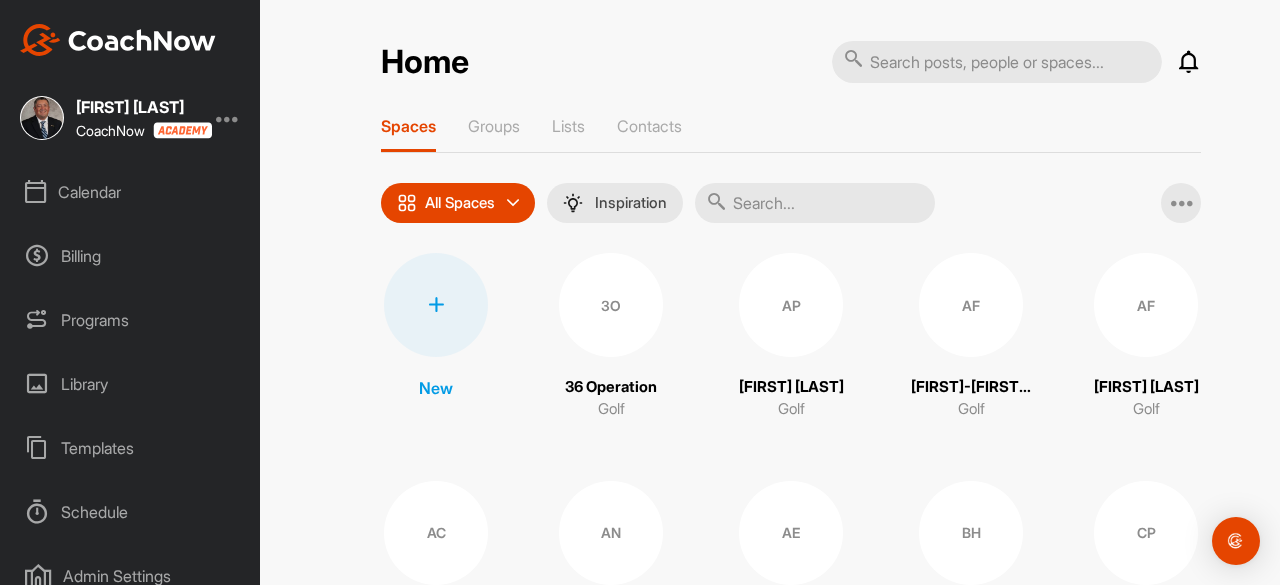 scroll, scrollTop: 0, scrollLeft: 0, axis: both 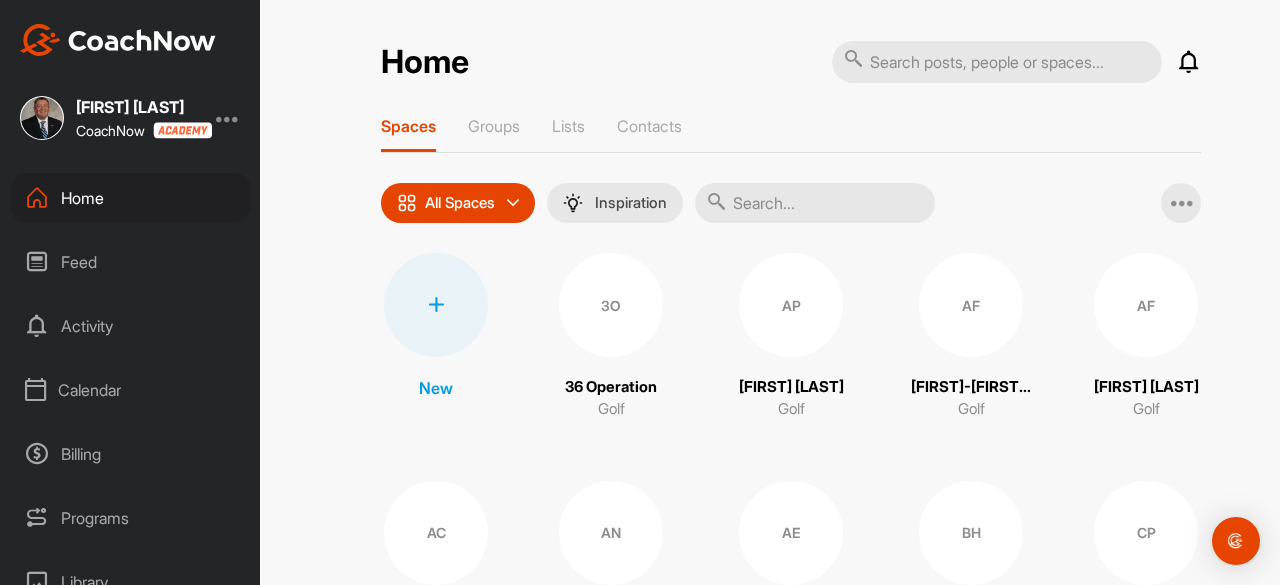 click at bounding box center (228, 118) 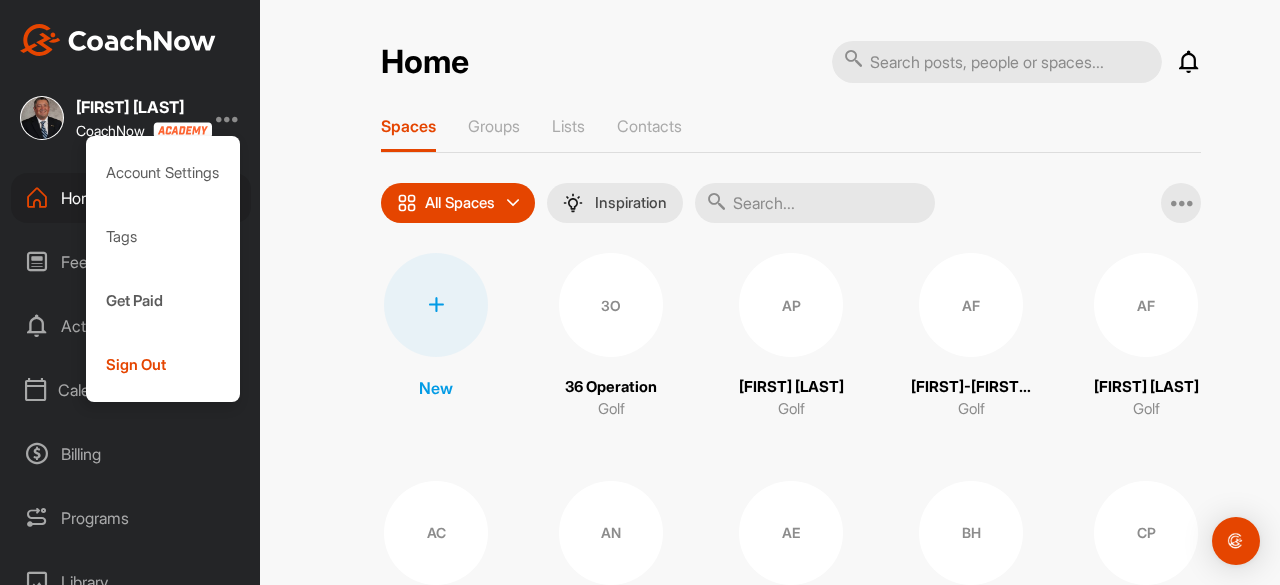click on "Home Notifications Invitations This Month AF [FIRST]-[FIRST] [LAST] accepted your invitation . 1 w • [FIRST]/[FIRST] [LAST] / Golf Everything Else CA [FIRST] [LAST] replied to a post : "Ahhh perfect. I was clickin..." 21 May • [FIRST] [LAST] / Golf CA [FIRST] [LAST] replied to a post : "Hey [FIRST]! How do I go about..." 20 May • [FIRST] [LAST] / Golf GM [FIRST] [LAST] accepted your invitation . 19 May • [FIRST] [LAST] / Golf TF [FIRST] [LAST_INITIAL] accepted your invitation . 7 May • [FIRST] [LAST_INITIAL] / Golf EM [FIRST] [LAST_INITIAL] accepted your invitation . 3 Apr • [FIRST] [LAST_INITIAL] / Golf AE [FIRST] [LAST_INITIAL] accepted your invitation . 1 Apr • [FIRST] [LAST_INITIAL] / Golf BH [FIRST] [LAST_INITIAL] accepted your invitation . 1 Apr • [FIRST] [LAST_INITIAL] / Golf SJ [FIRST] [LAST_INITIAL] joined the Meck County Ladies Group Group. 13 Mar • Meck County Ladies Group / General DJ [FIRST] [LAST_INITIAL] accepted your invitation . 11 Mar • [FIRST] [LAST_INITIAL] / Golf MB [FIRST] [LAST_INITIAL] accepted your invitation . 8 Mar • [FIRST] [LAST_INITIAL] / Golf MP [FIRST] [LAST_INITIAL] accepted your invitation . 7 Mar • [FIRST] [LAST_INITIAL] / Golf SR [FIRST] [LAST_INITIAL] . 4 Mar [FIRST] [LAST]" at bounding box center [791, 292] 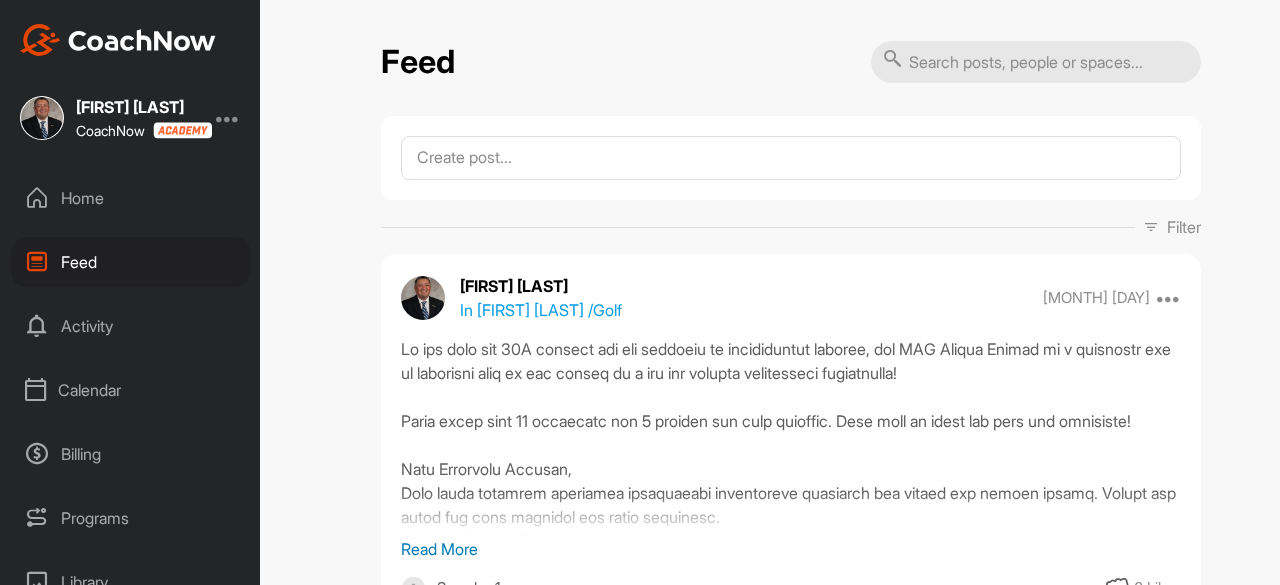 scroll, scrollTop: 0, scrollLeft: 0, axis: both 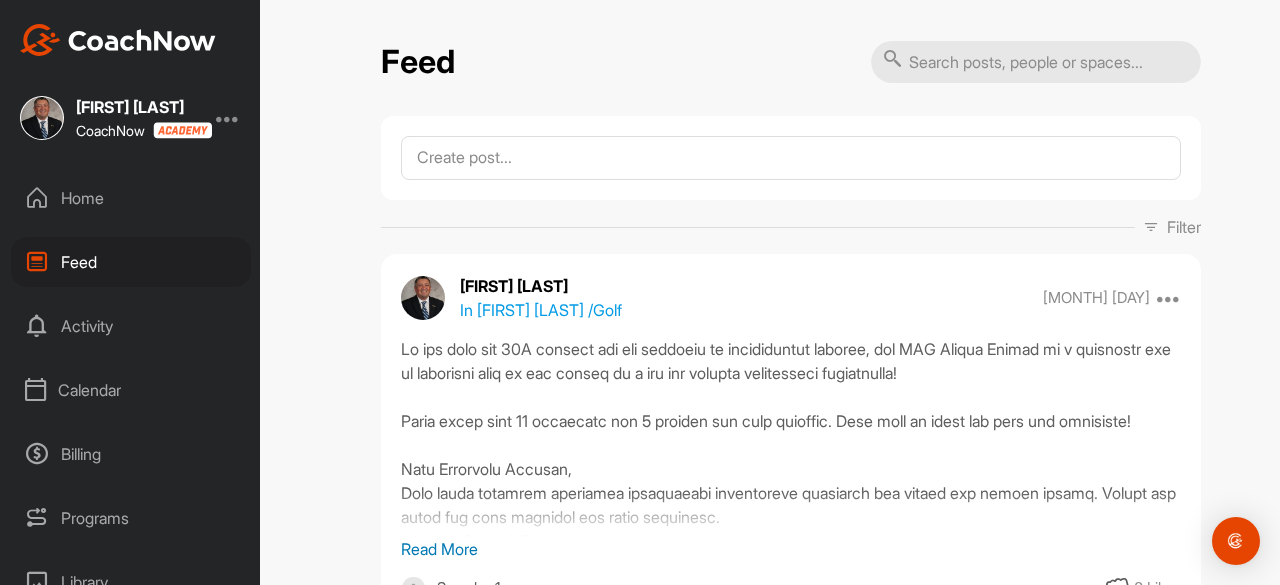 click on "Calendar" at bounding box center (131, 390) 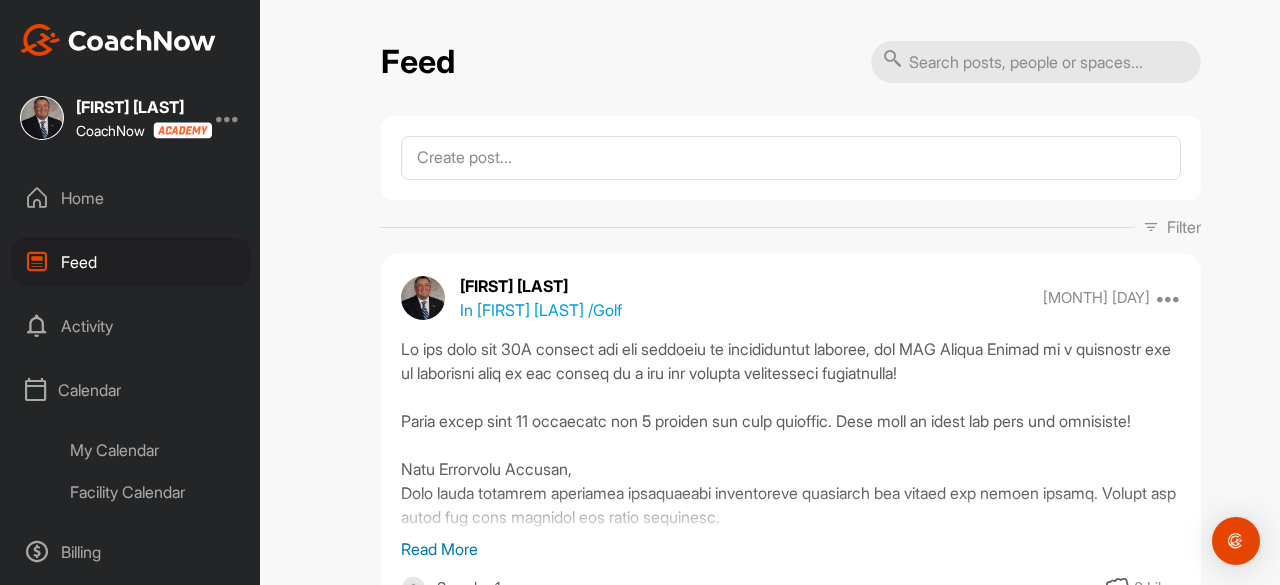 click on "Facility Calendar" at bounding box center (153, 492) 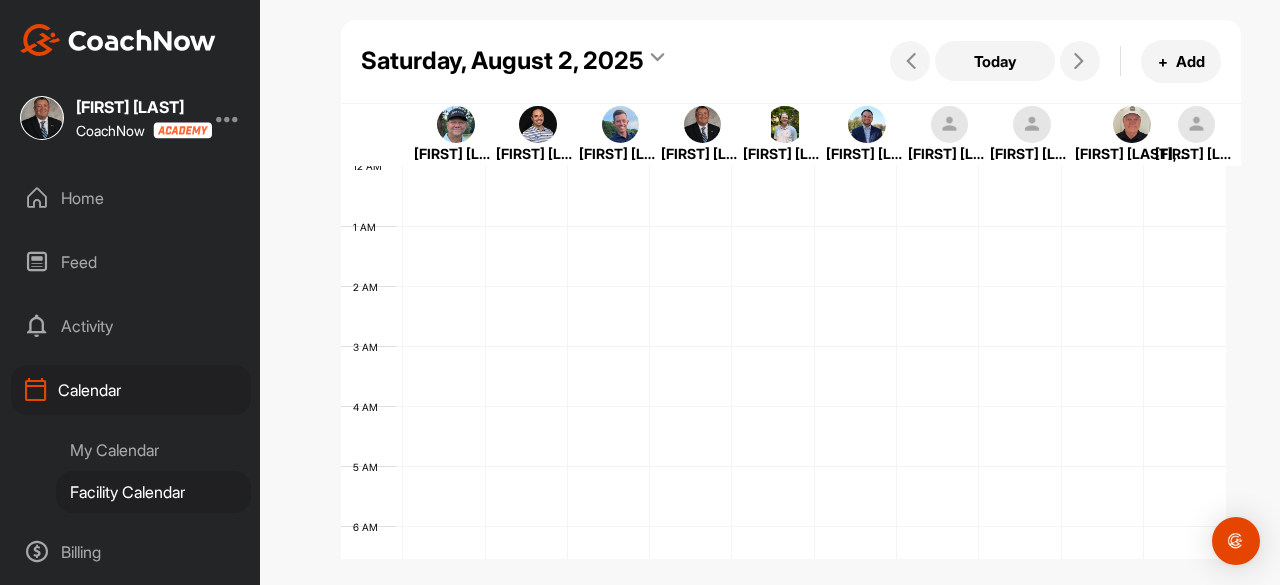 scroll, scrollTop: 347, scrollLeft: 0, axis: vertical 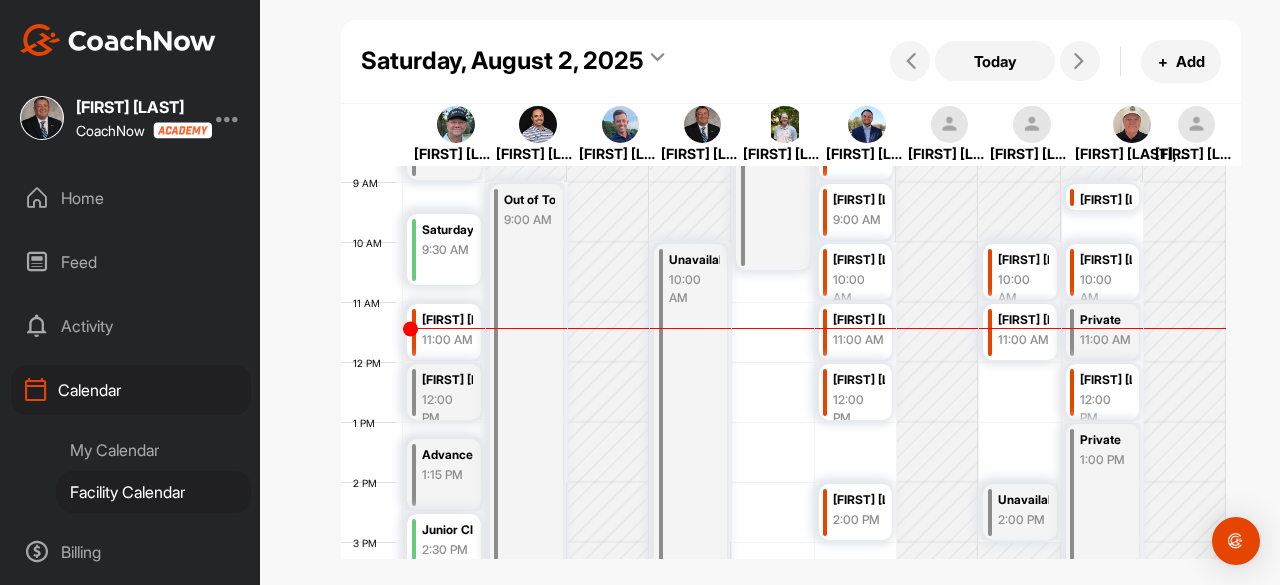 click on "My Calendar" at bounding box center [153, 450] 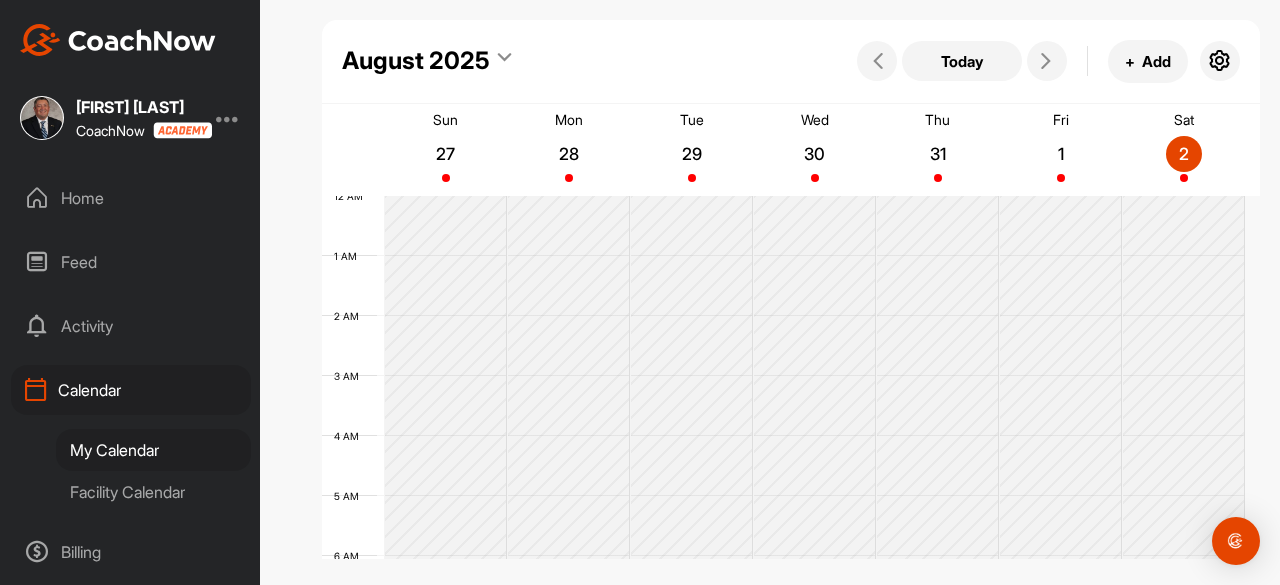 scroll, scrollTop: 347, scrollLeft: 0, axis: vertical 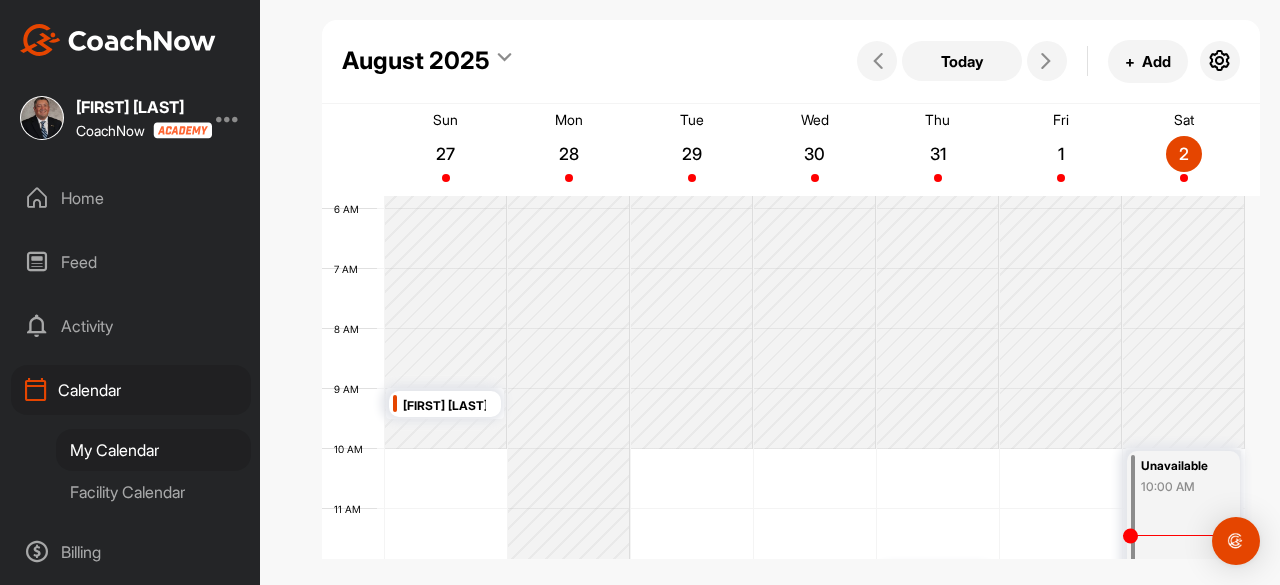 click on "Facility Calendar" at bounding box center (153, 492) 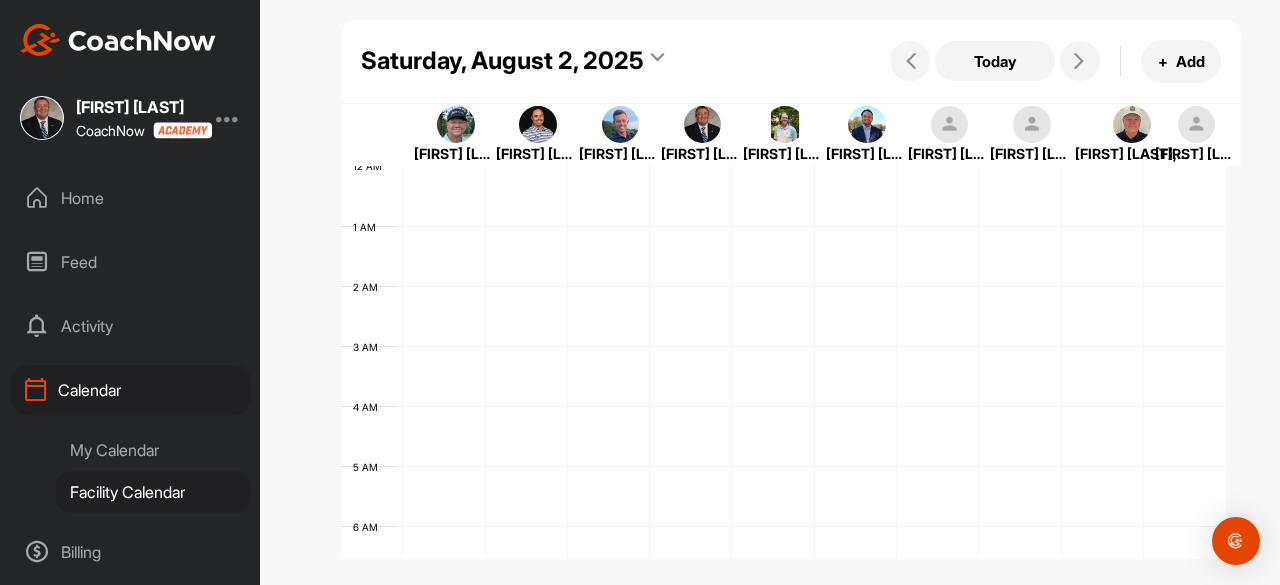 scroll, scrollTop: 0, scrollLeft: 0, axis: both 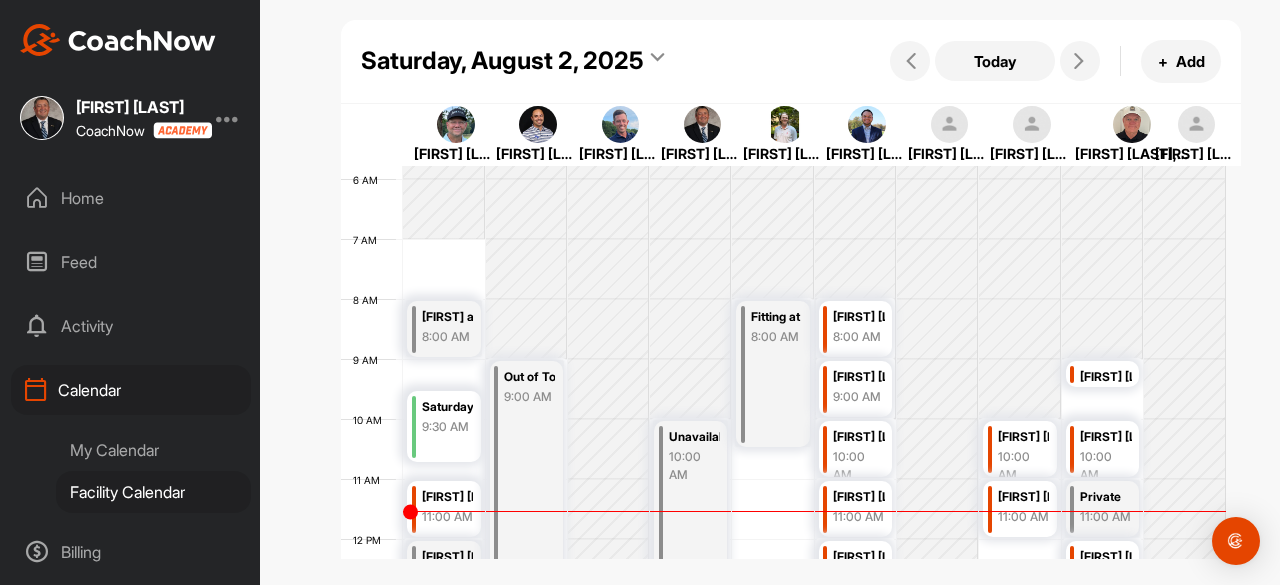 click on "My Calendar" at bounding box center [153, 450] 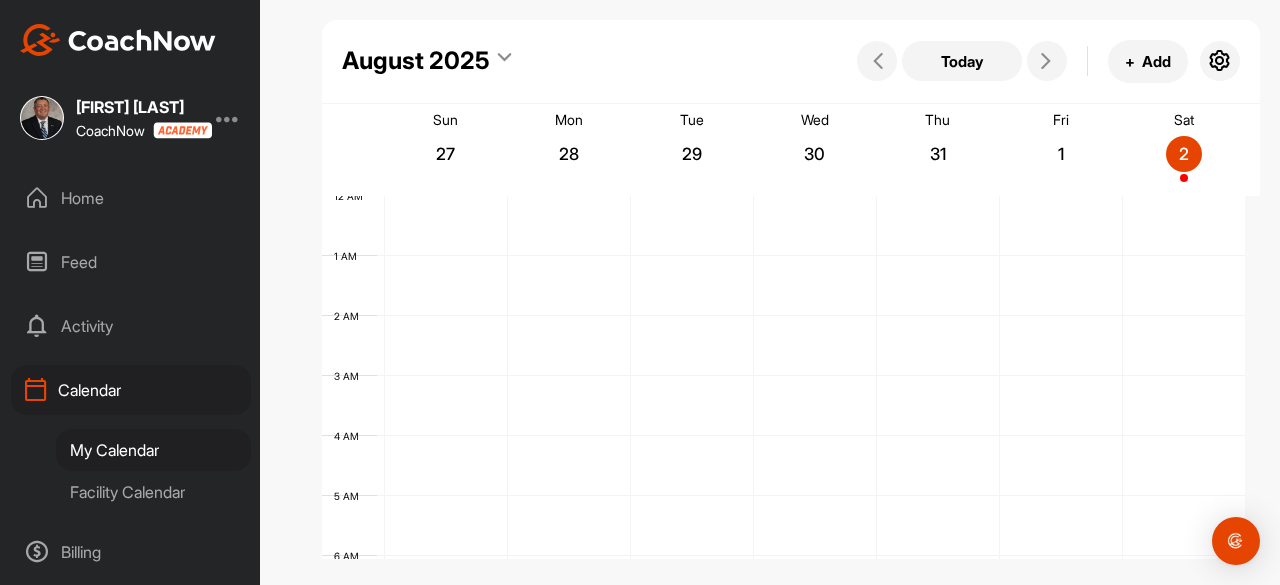 scroll, scrollTop: 347, scrollLeft: 0, axis: vertical 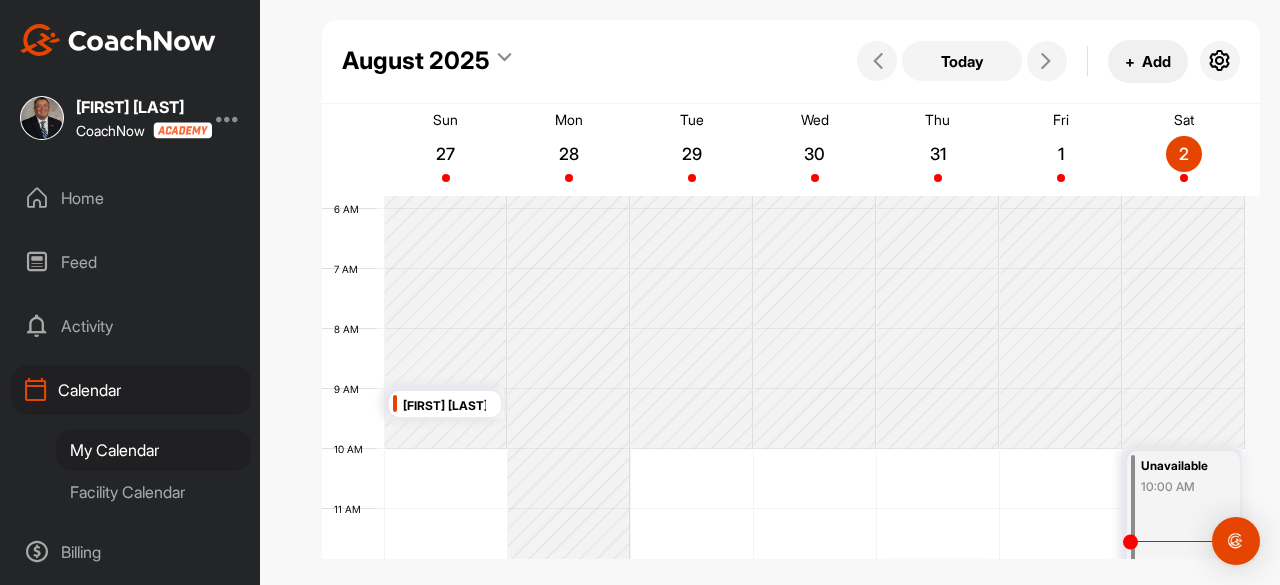 click on "+ Add" at bounding box center (1148, 61) 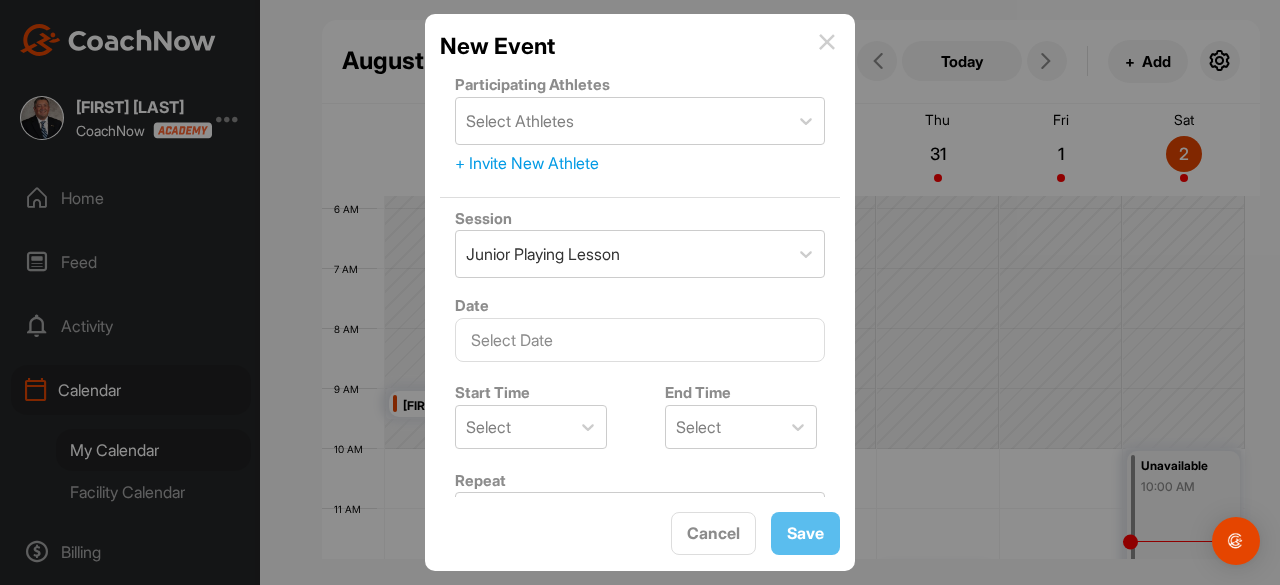 scroll, scrollTop: 54, scrollLeft: 0, axis: vertical 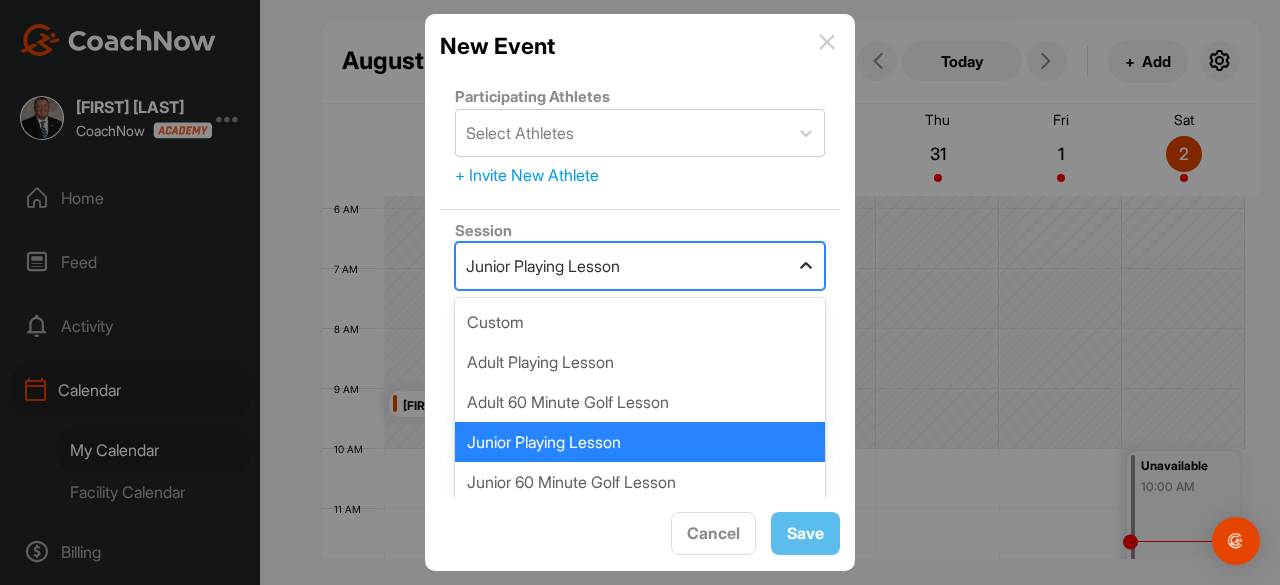 click 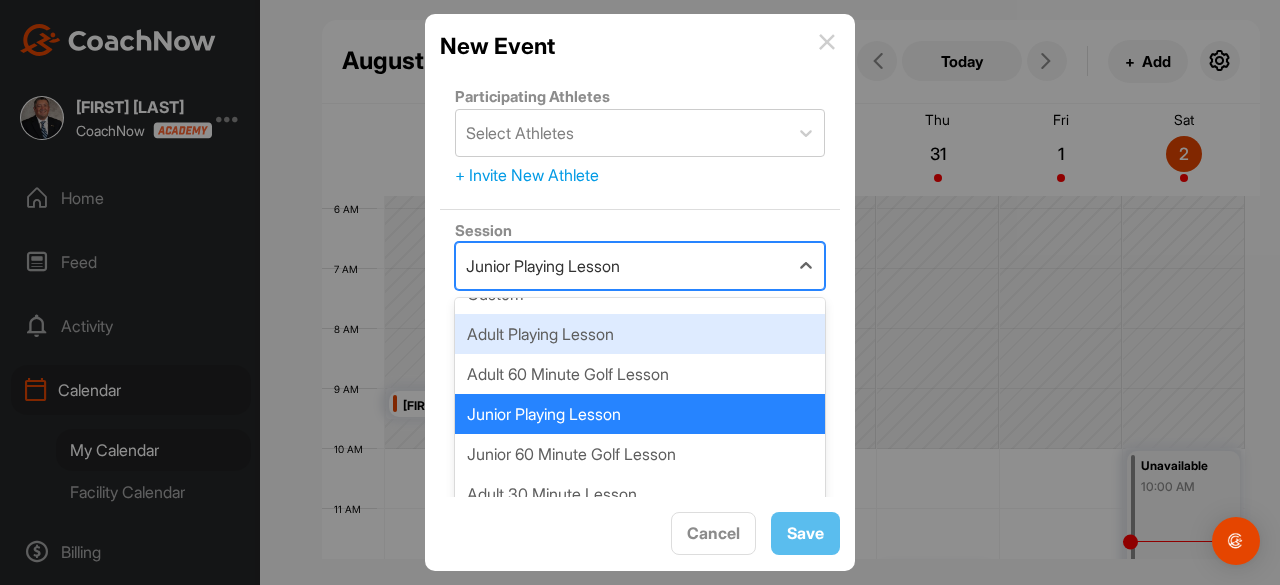 scroll, scrollTop: 0, scrollLeft: 0, axis: both 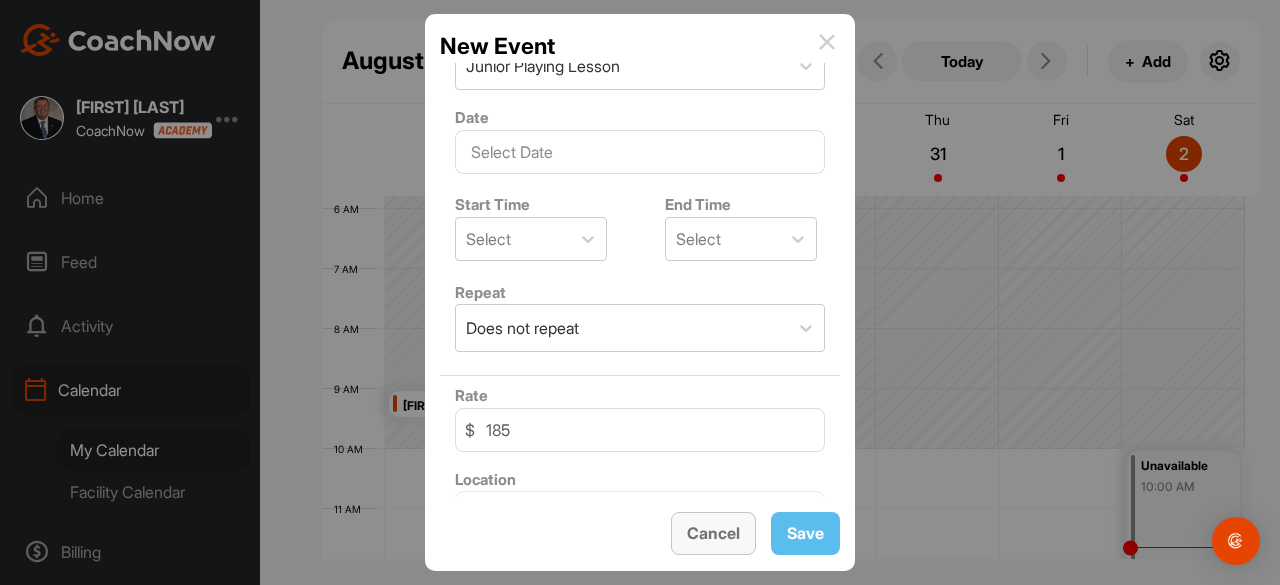 click on "Cancel" at bounding box center (713, 533) 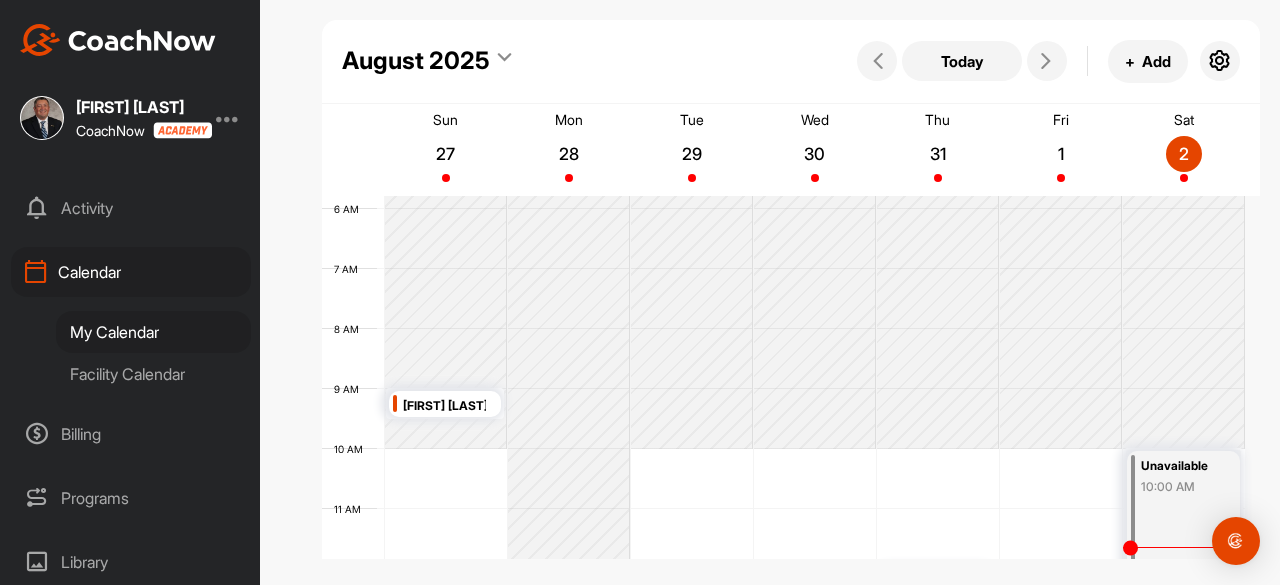 scroll, scrollTop: 114, scrollLeft: 0, axis: vertical 